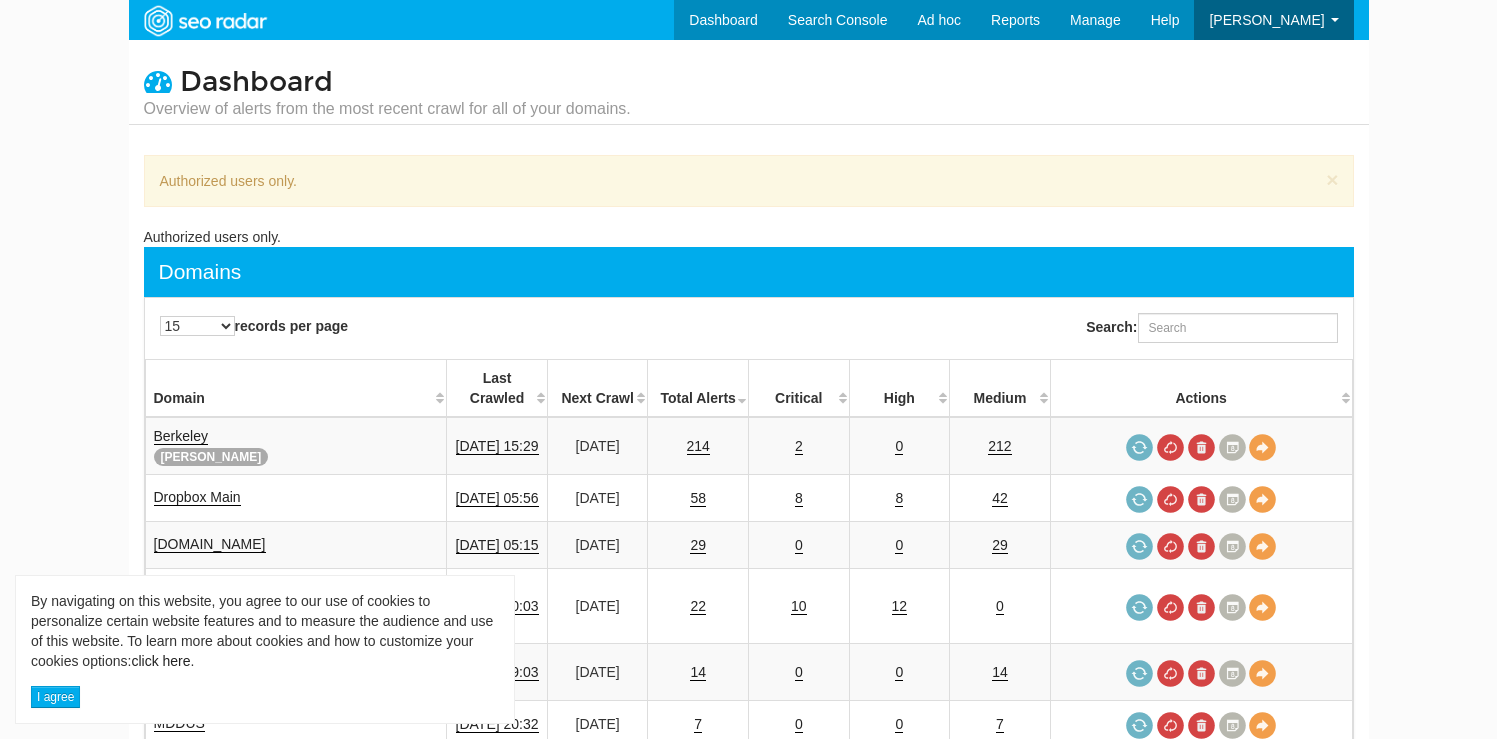 scroll, scrollTop: 0, scrollLeft: 0, axis: both 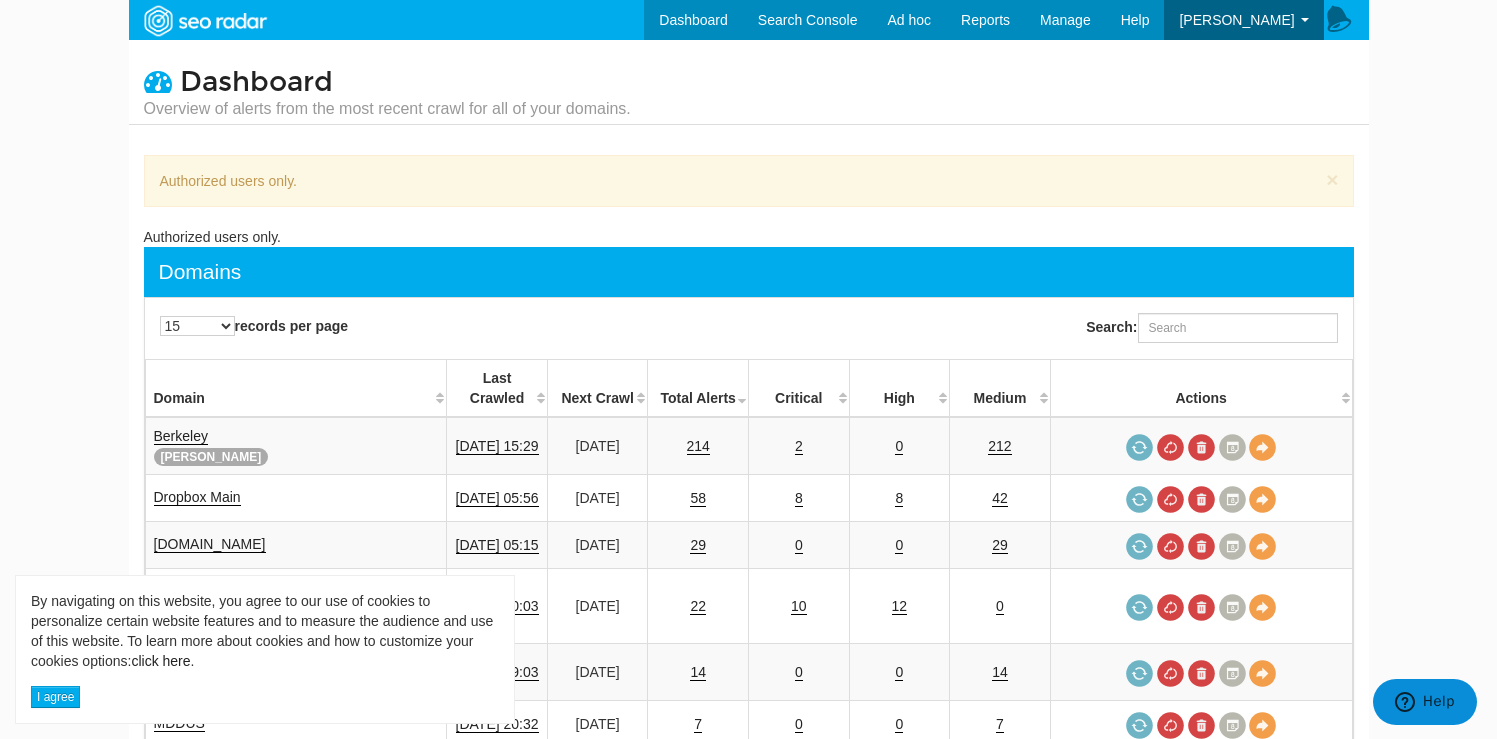 click on "Search:" at bounding box center (1056, 328) 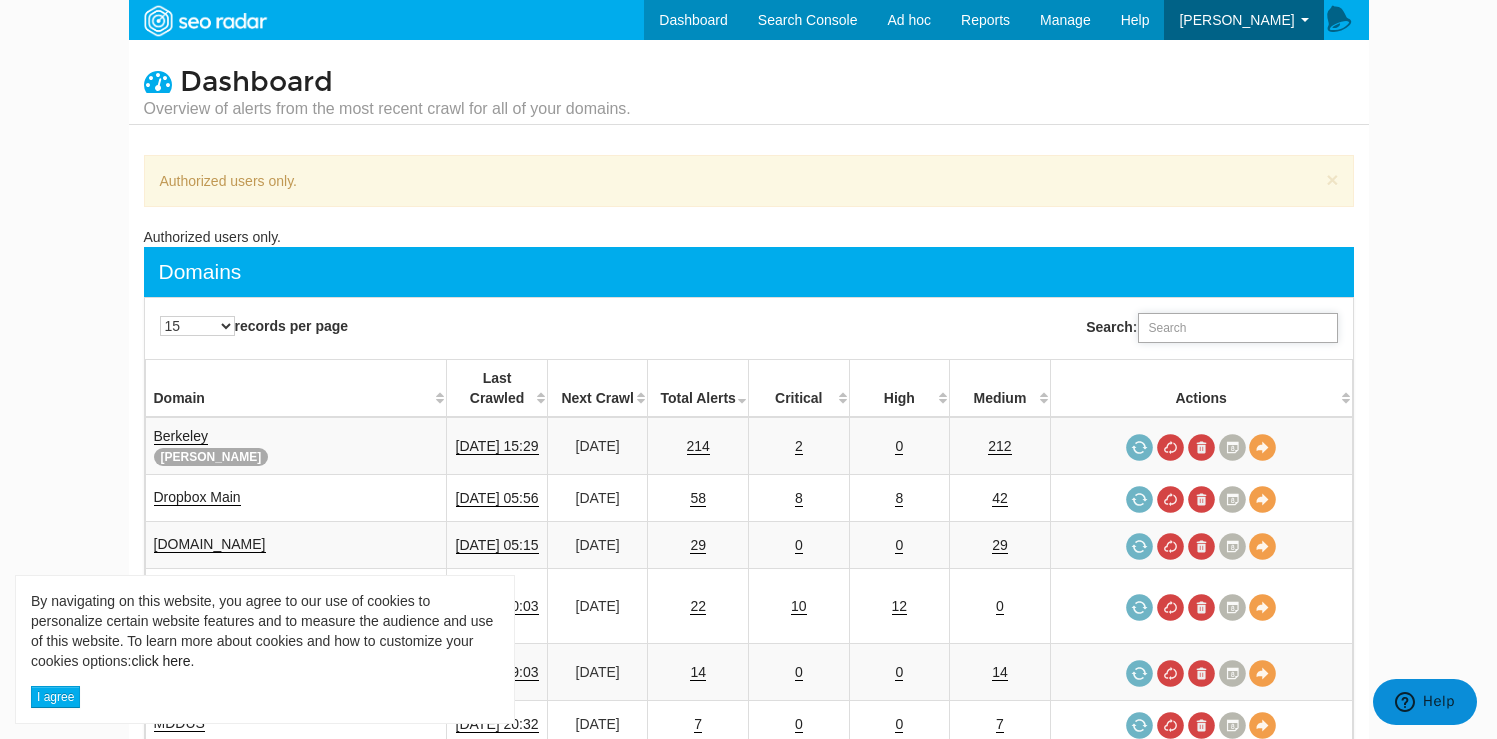 click on "Search:" at bounding box center [1238, 328] 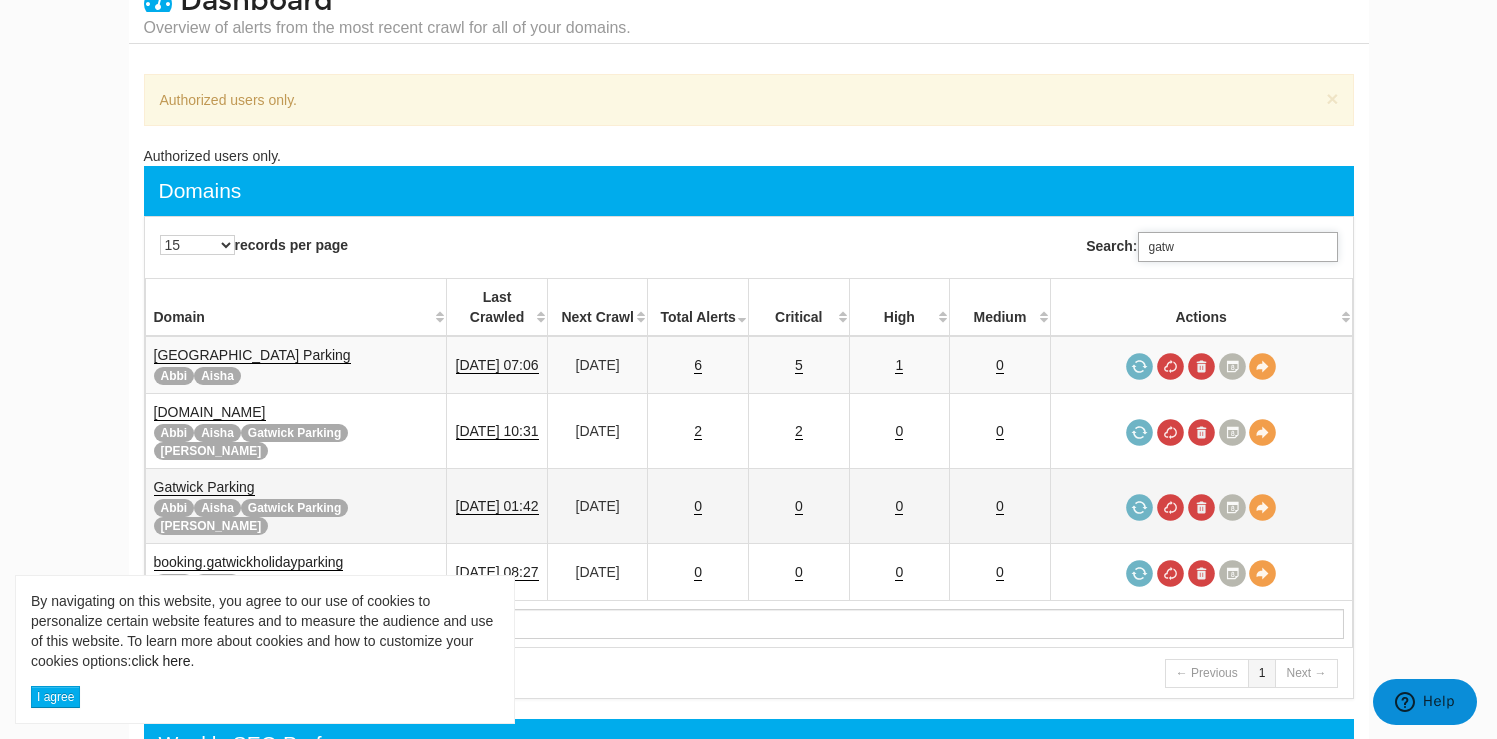scroll, scrollTop: 81, scrollLeft: 0, axis: vertical 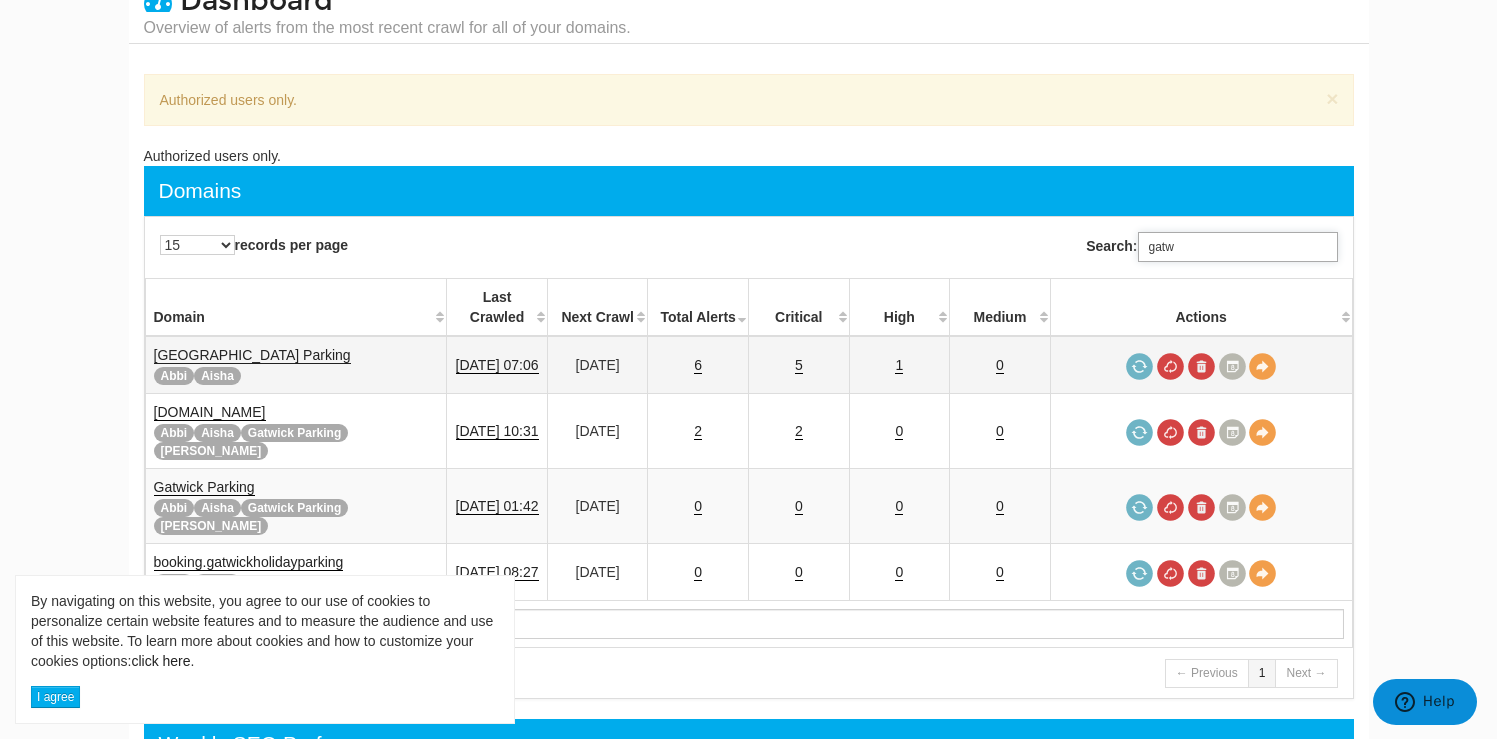 type on "gatw" 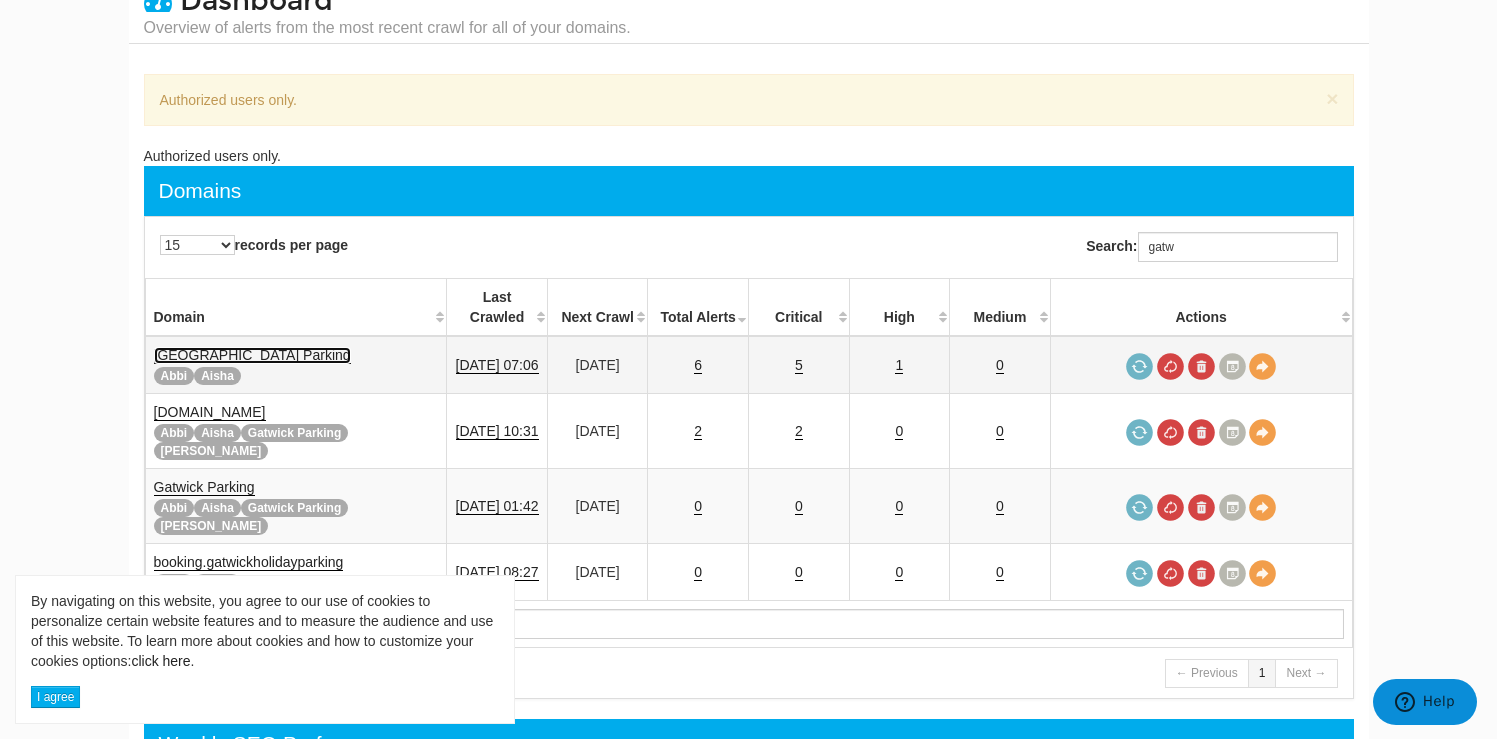 click on "[GEOGRAPHIC_DATA] Parking" at bounding box center (252, 355) 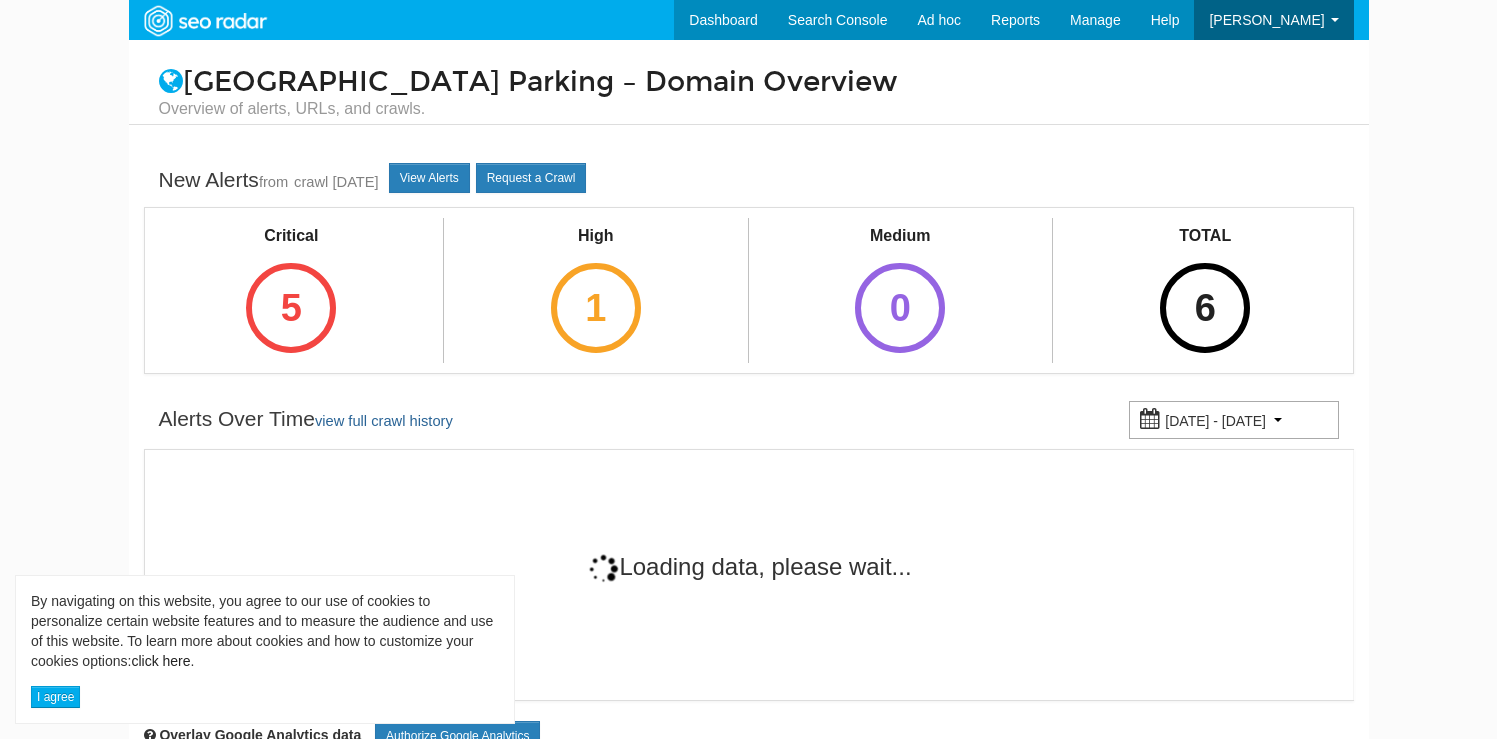 scroll, scrollTop: 0, scrollLeft: 0, axis: both 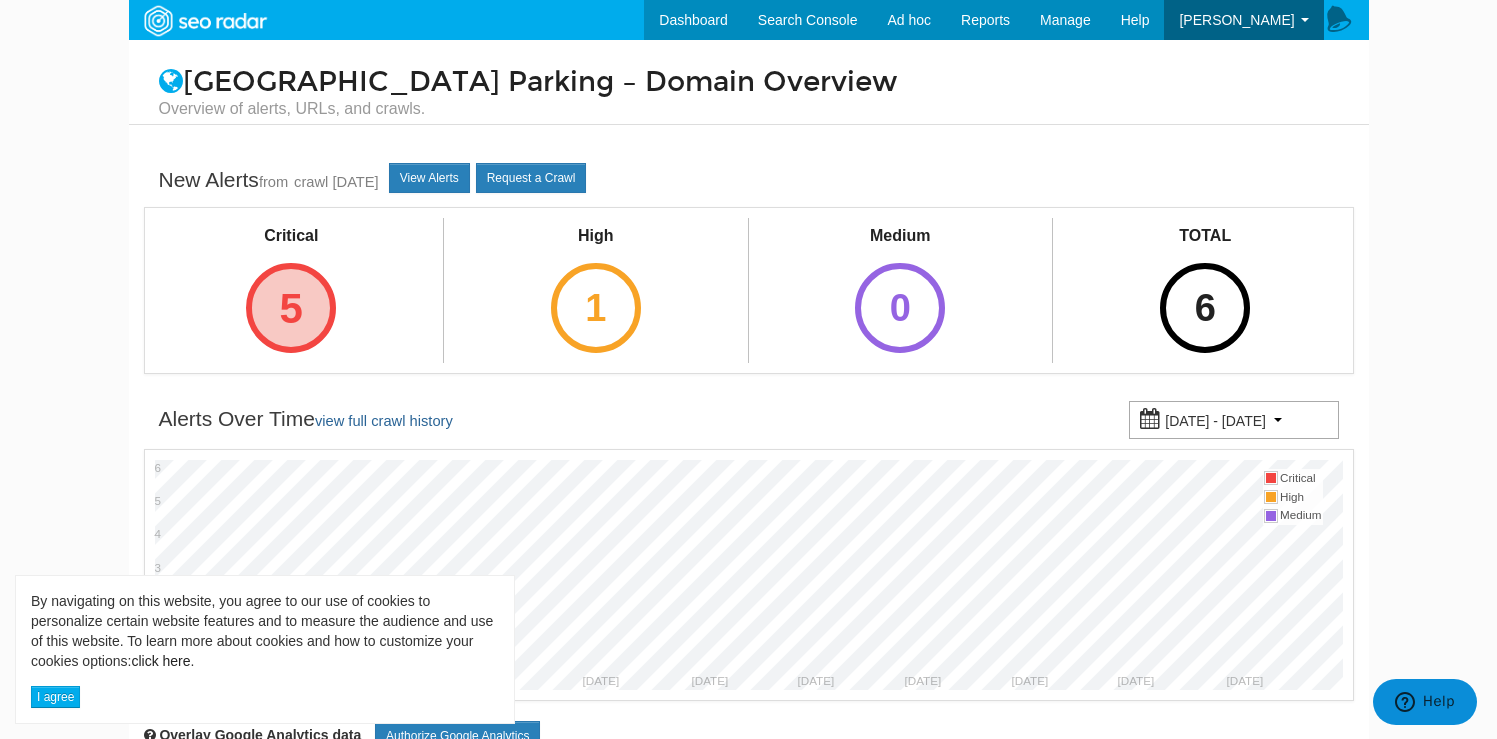 click on "5" at bounding box center [291, 308] 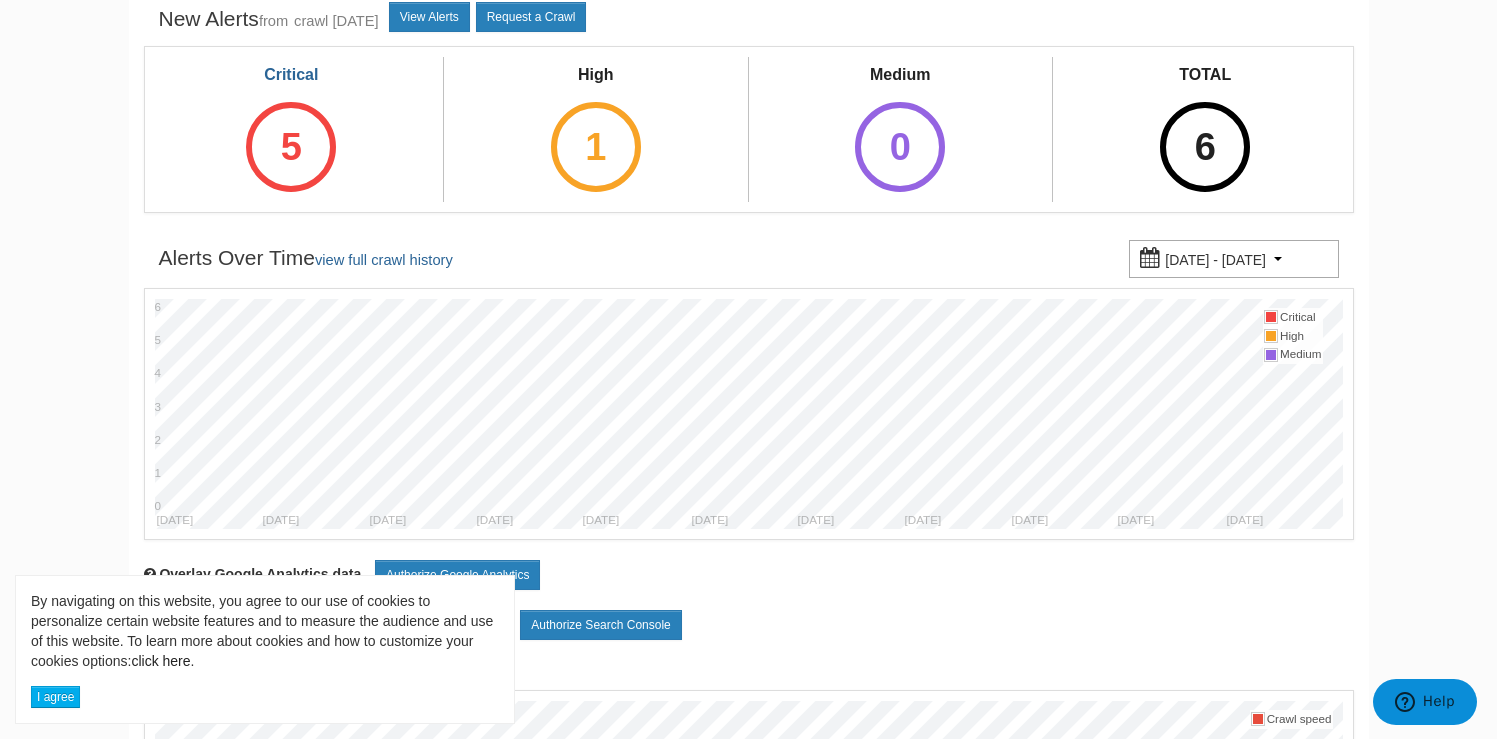 scroll, scrollTop: 207, scrollLeft: 0, axis: vertical 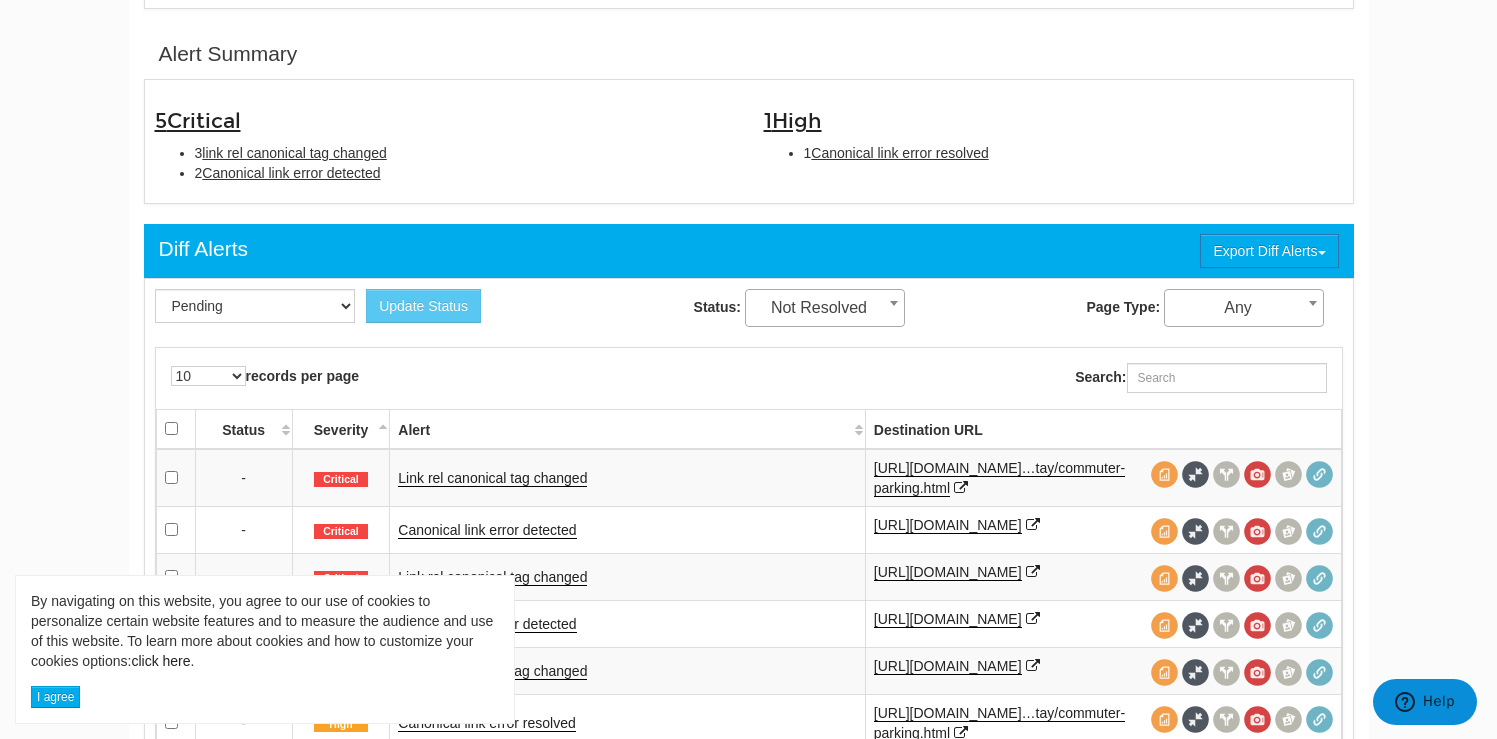 drag, startPoint x: 415, startPoint y: 181, endPoint x: 187, endPoint y: 149, distance: 230.23466 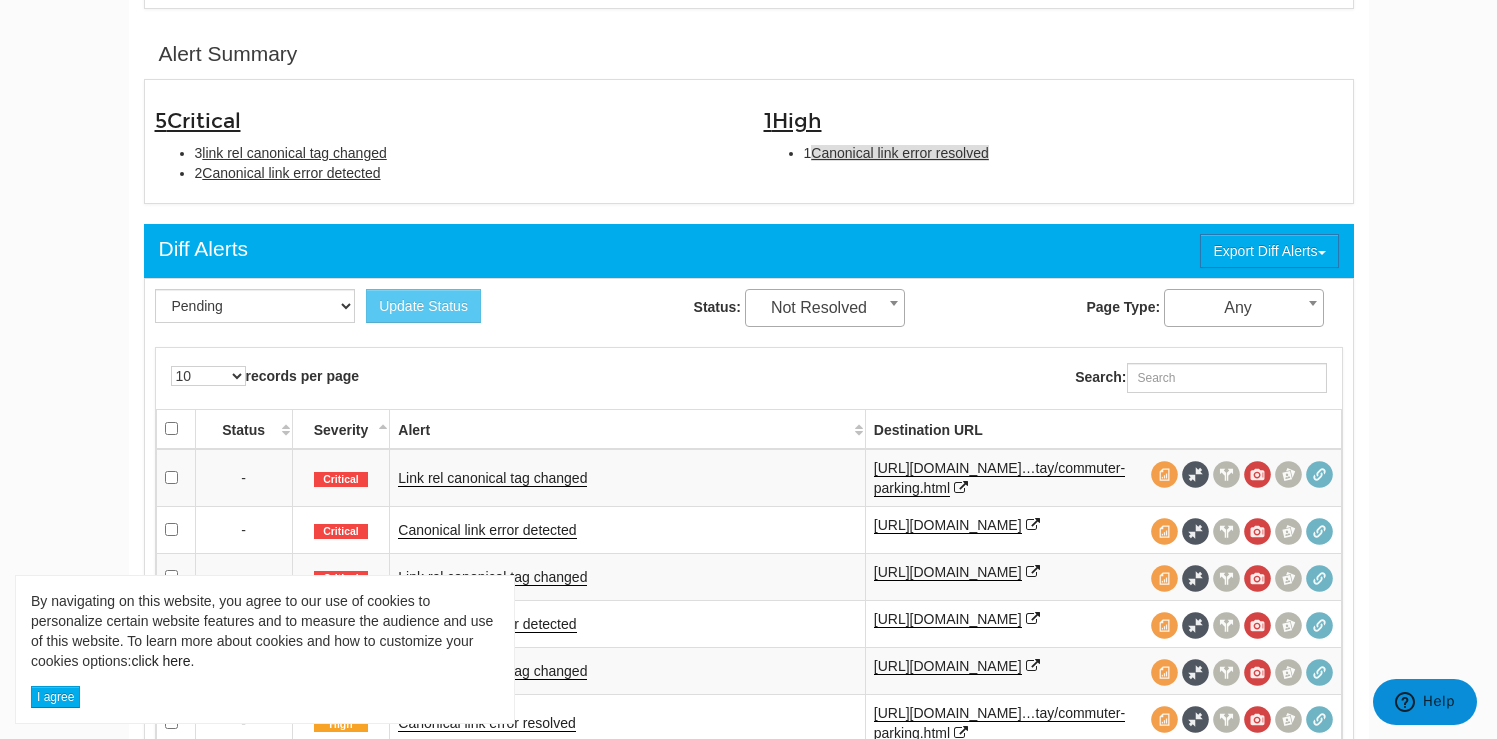 drag, startPoint x: 816, startPoint y: 157, endPoint x: 989, endPoint y: 160, distance: 173.02602 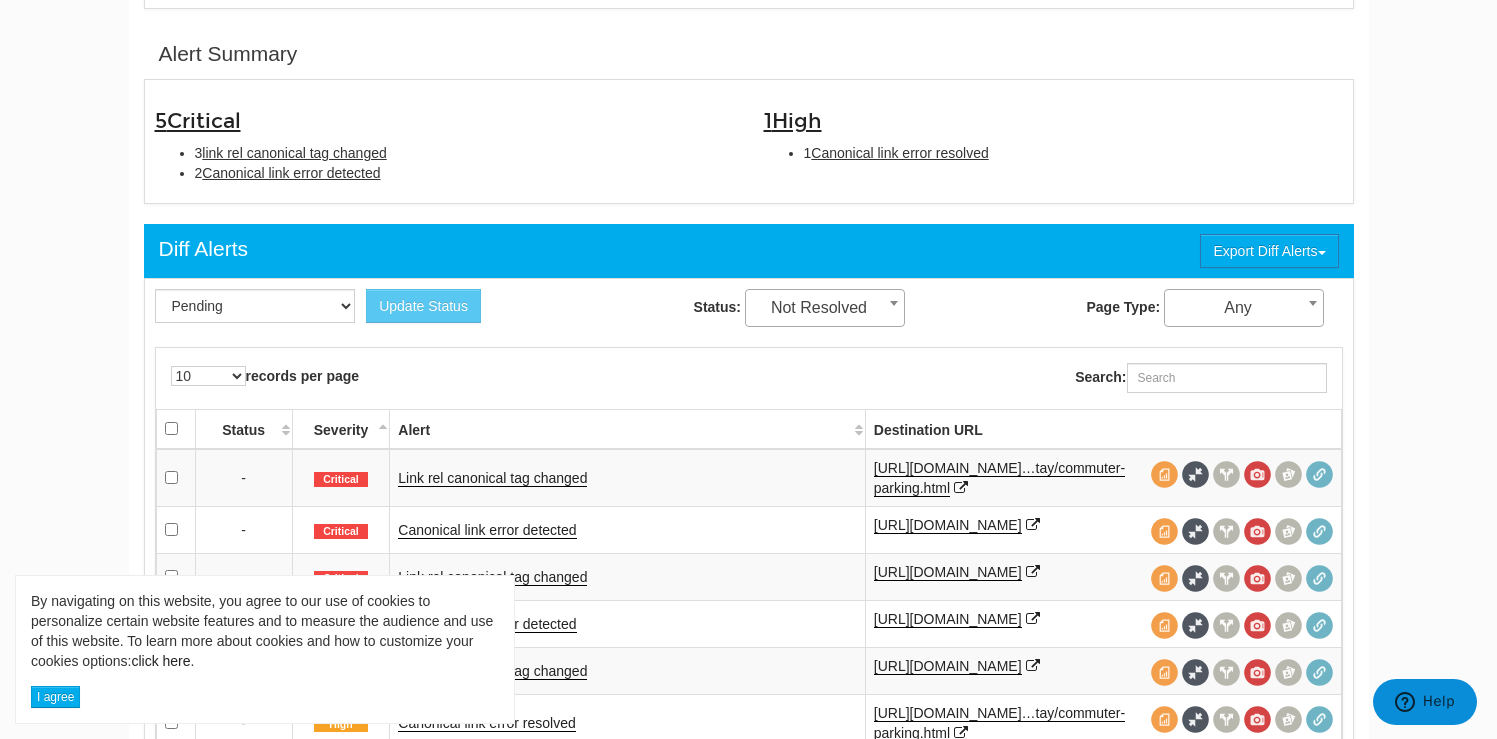 copy on "1  Canonical link error resolved" 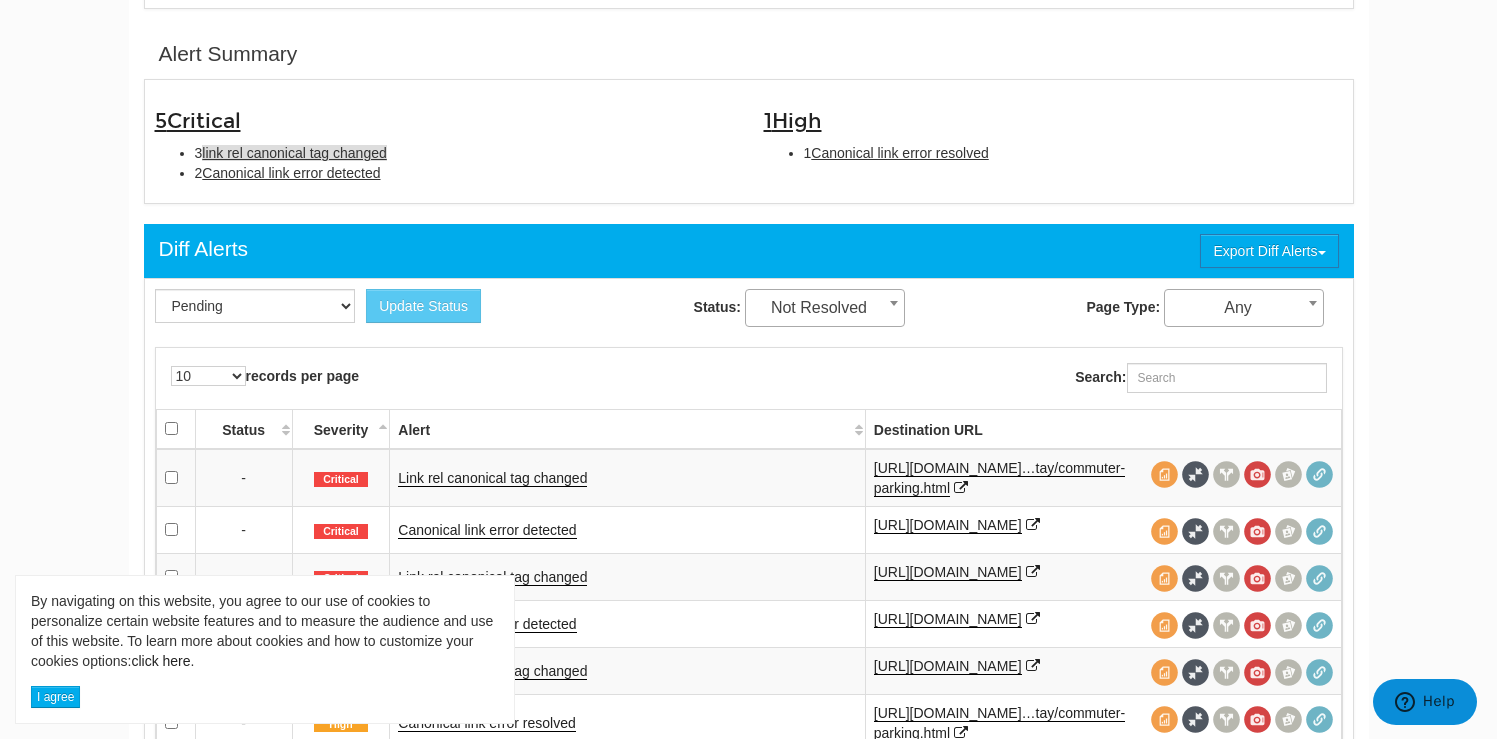 click on "link rel canonical tag changed" at bounding box center [294, 153] 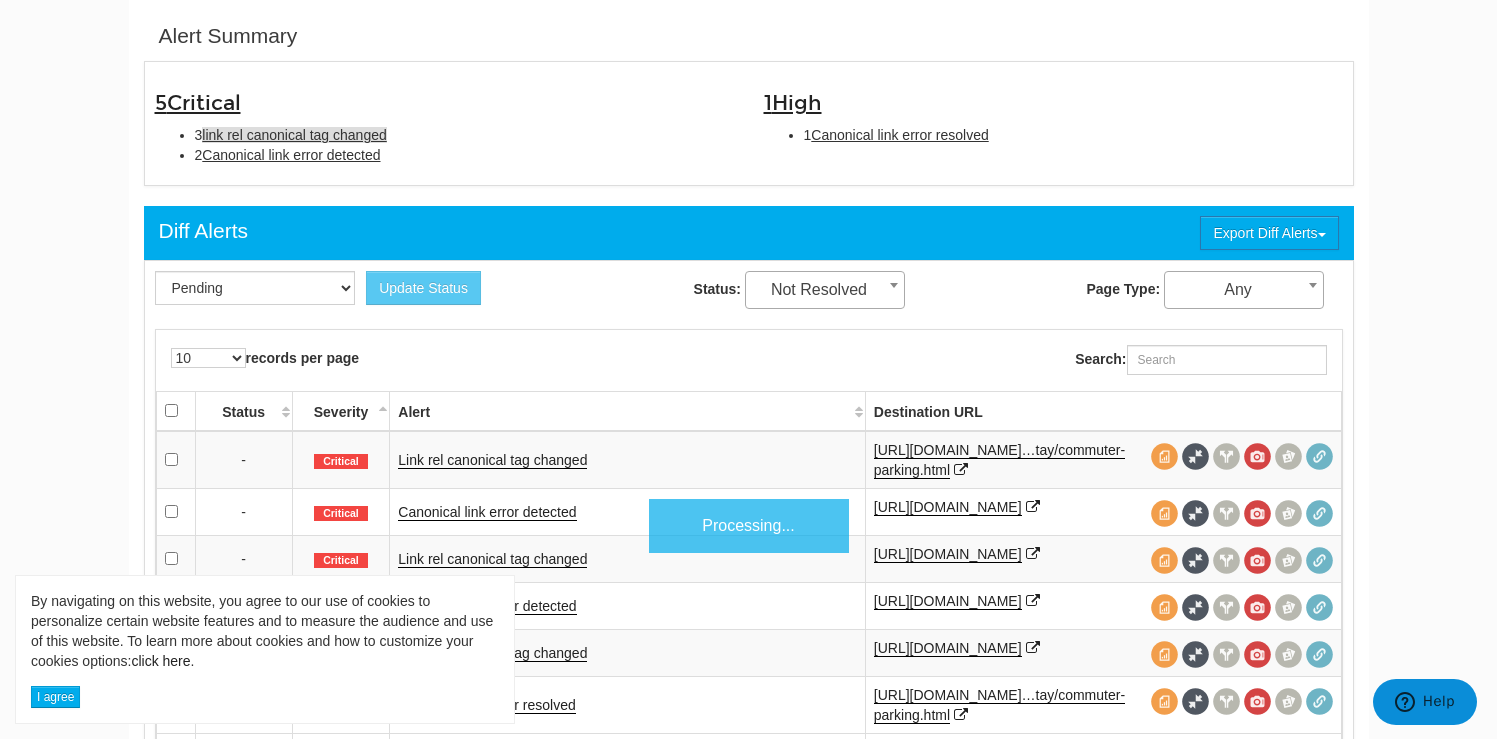 scroll, scrollTop: 649, scrollLeft: 0, axis: vertical 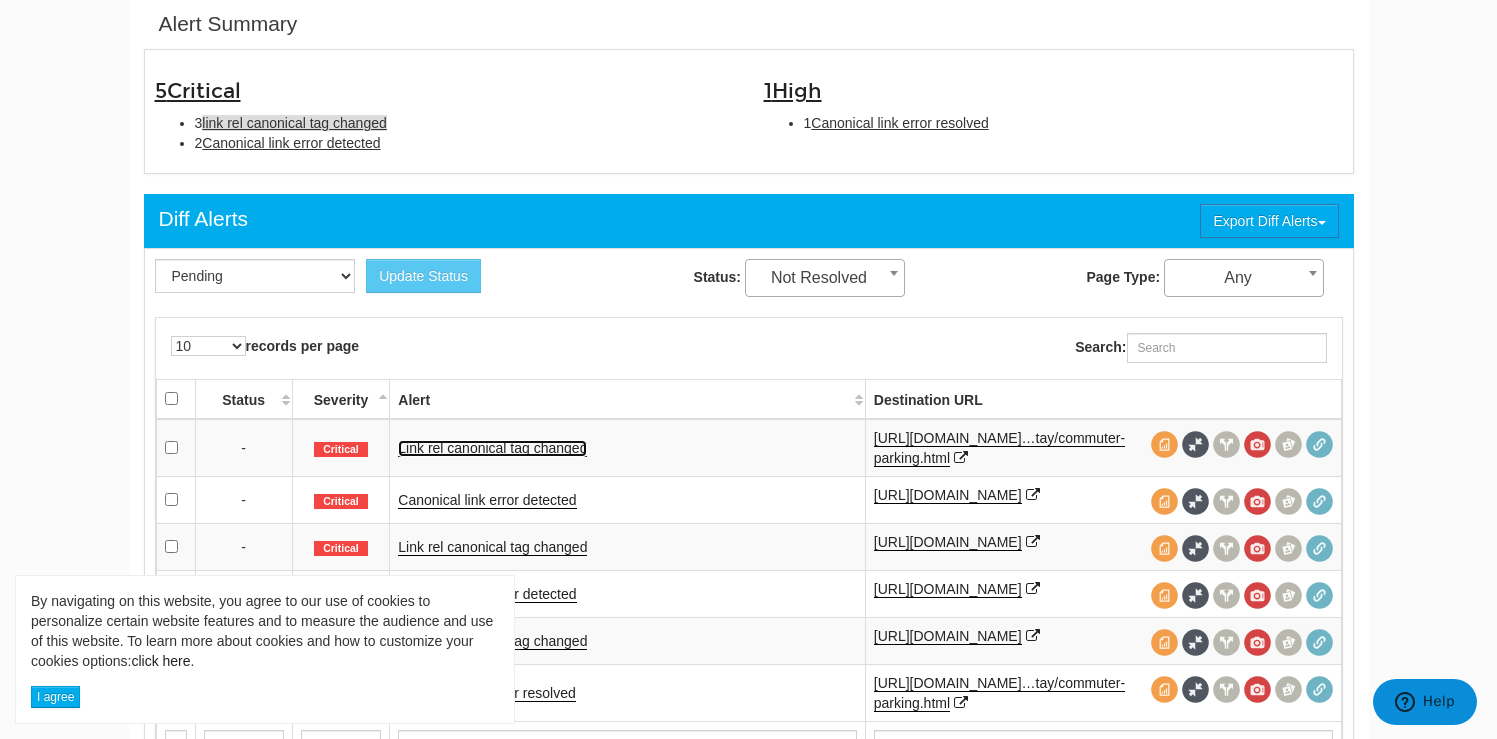 click on "Link rel canonical tag changed" at bounding box center [492, 448] 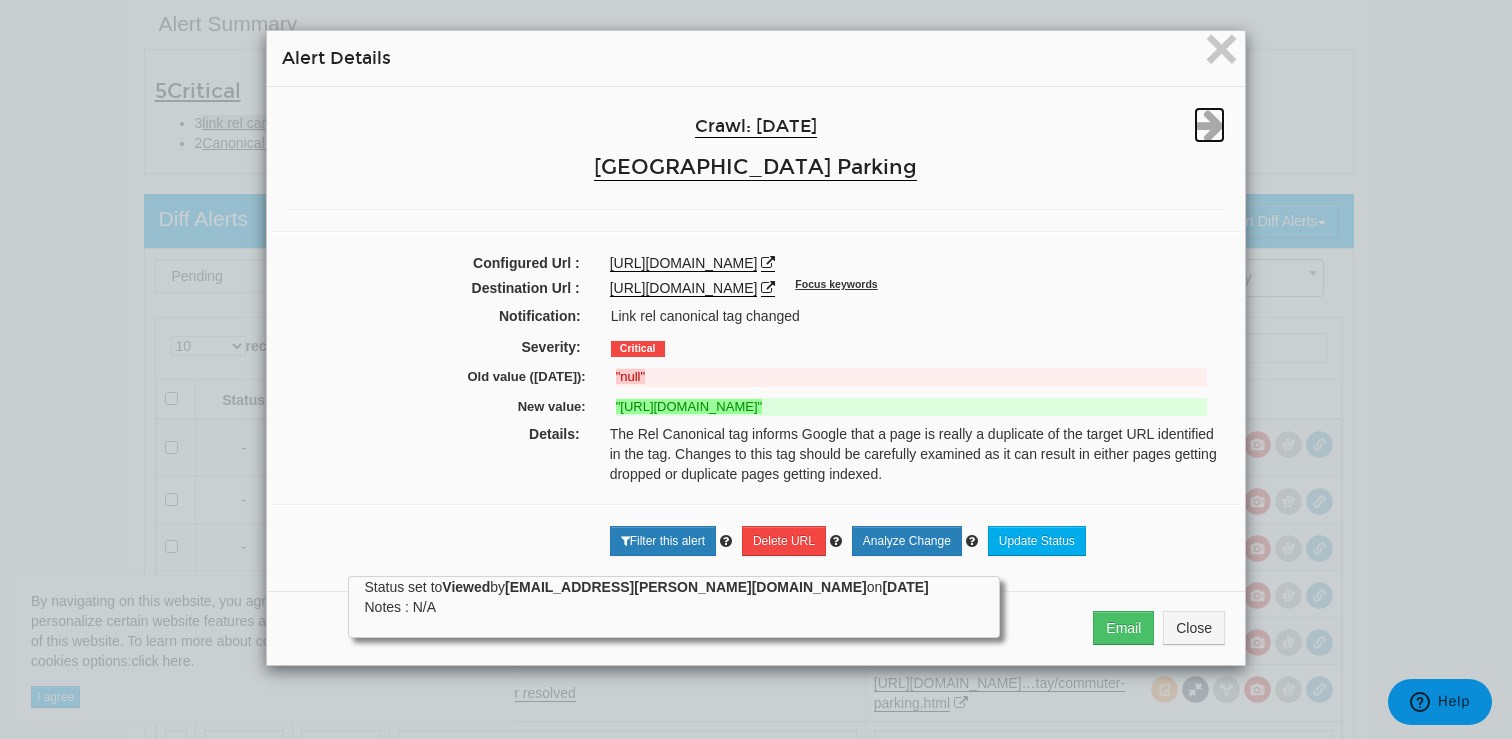 click at bounding box center [1209, 125] 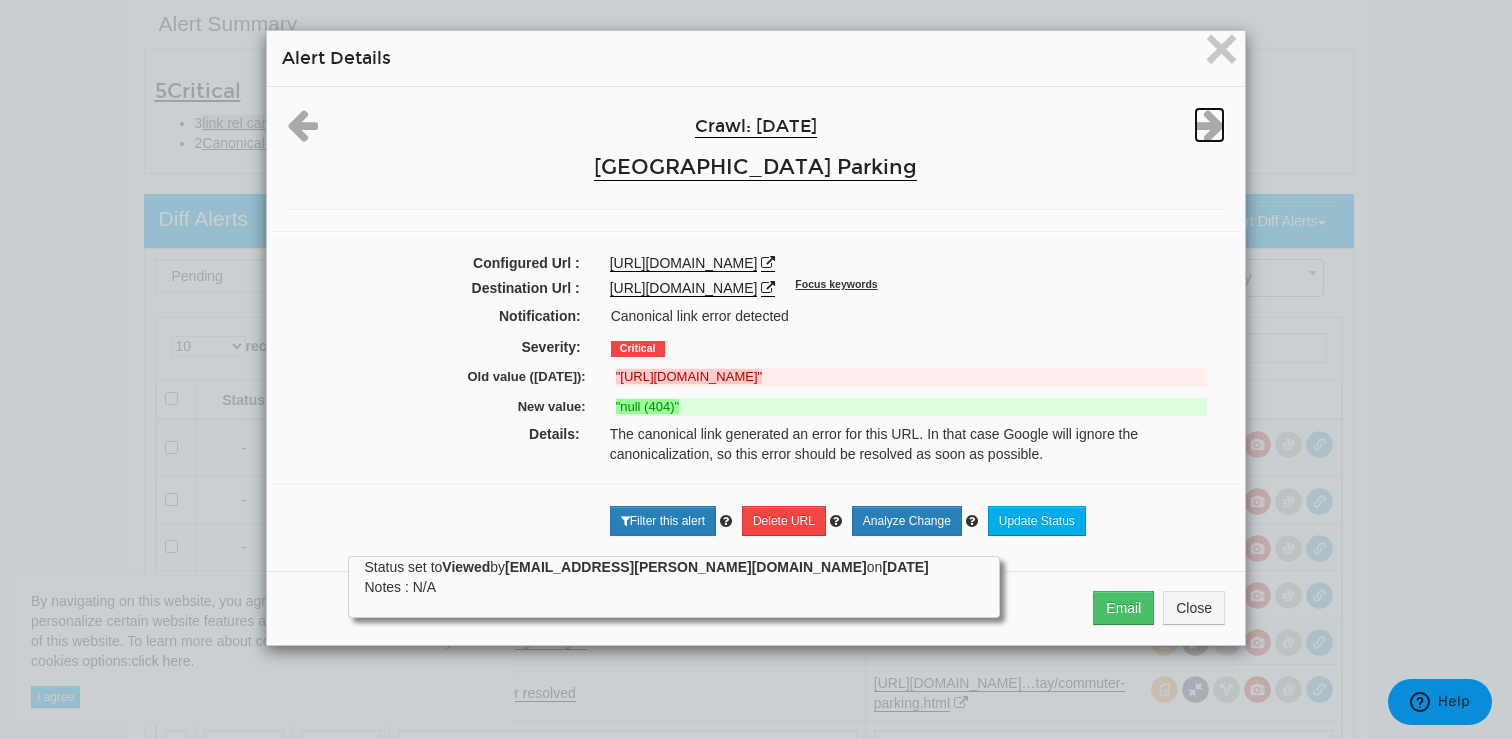 click at bounding box center (1209, 125) 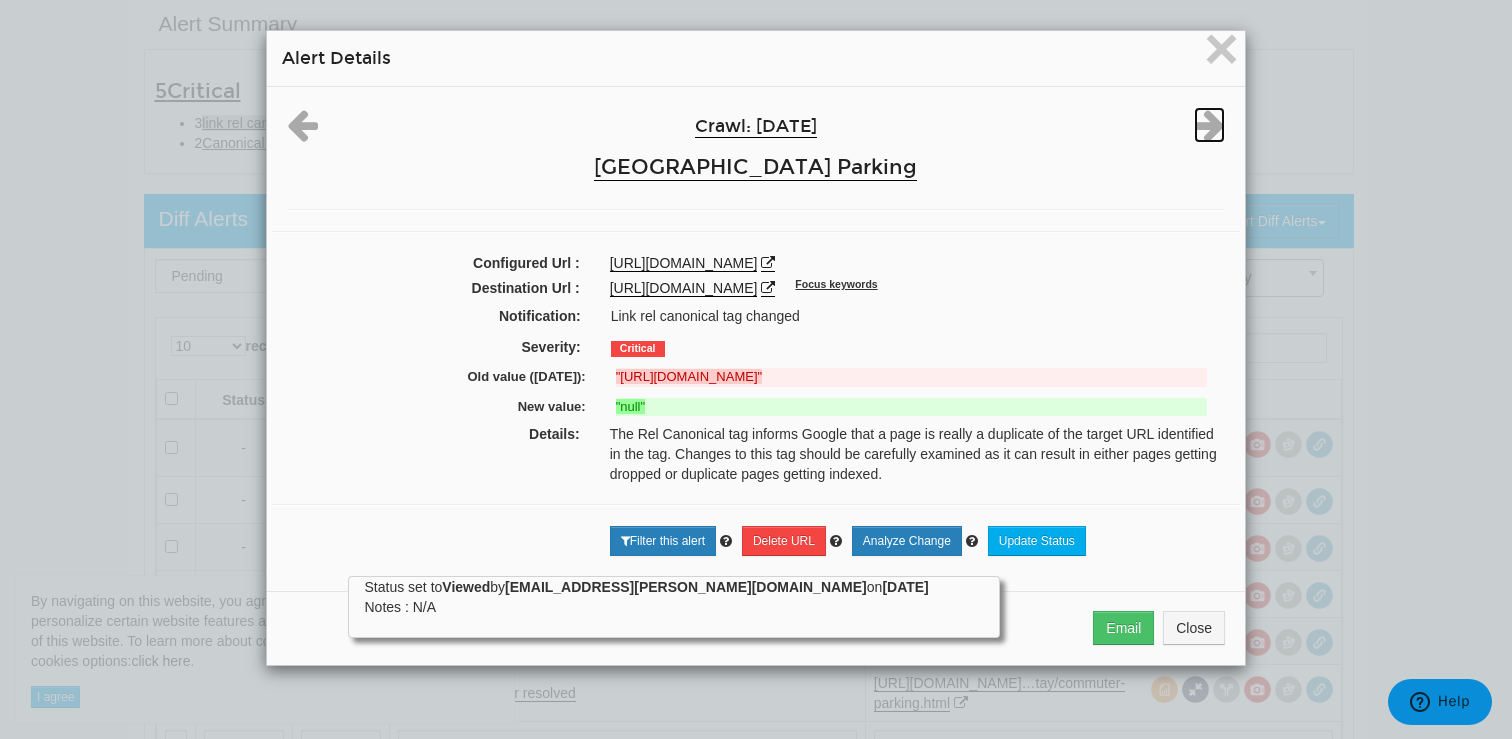 click at bounding box center (1209, 125) 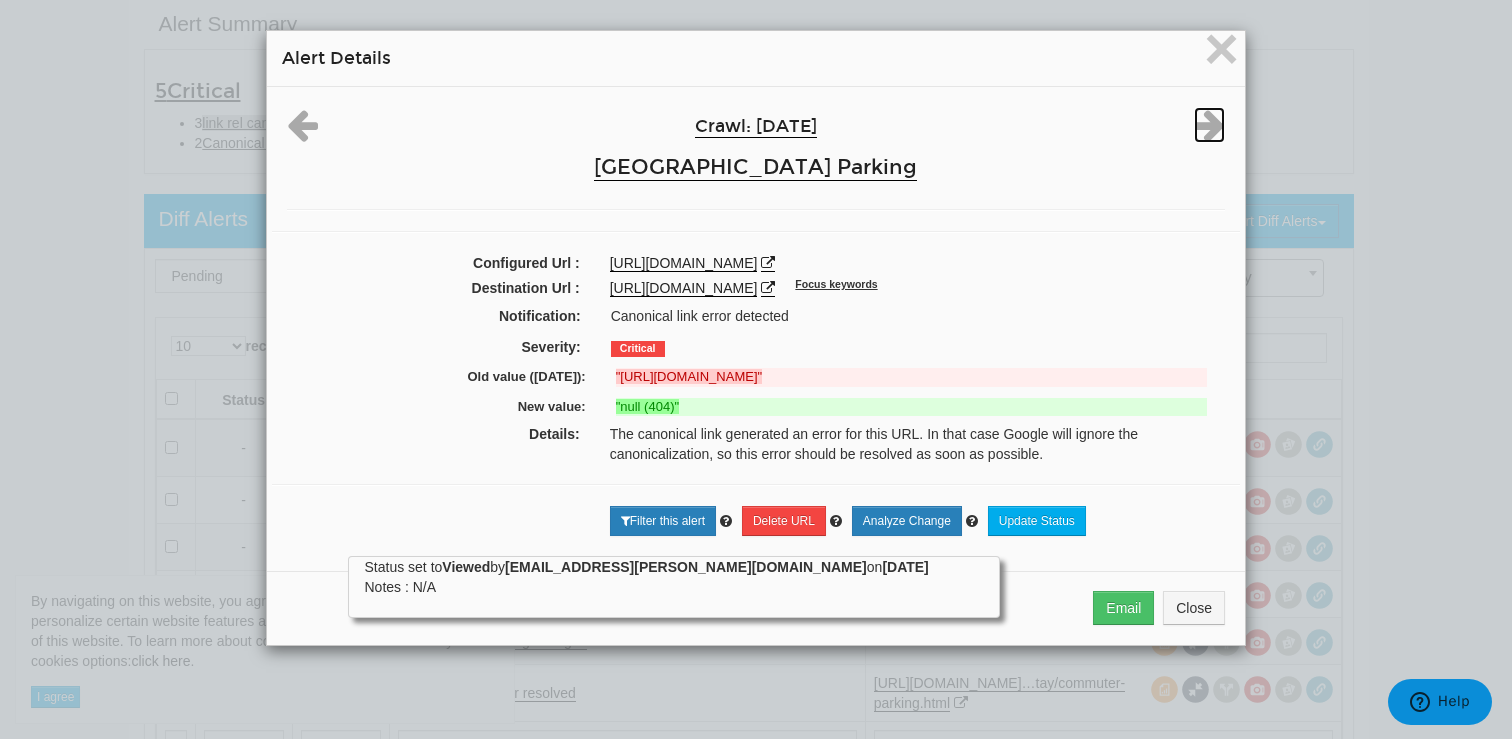 click at bounding box center (1209, 125) 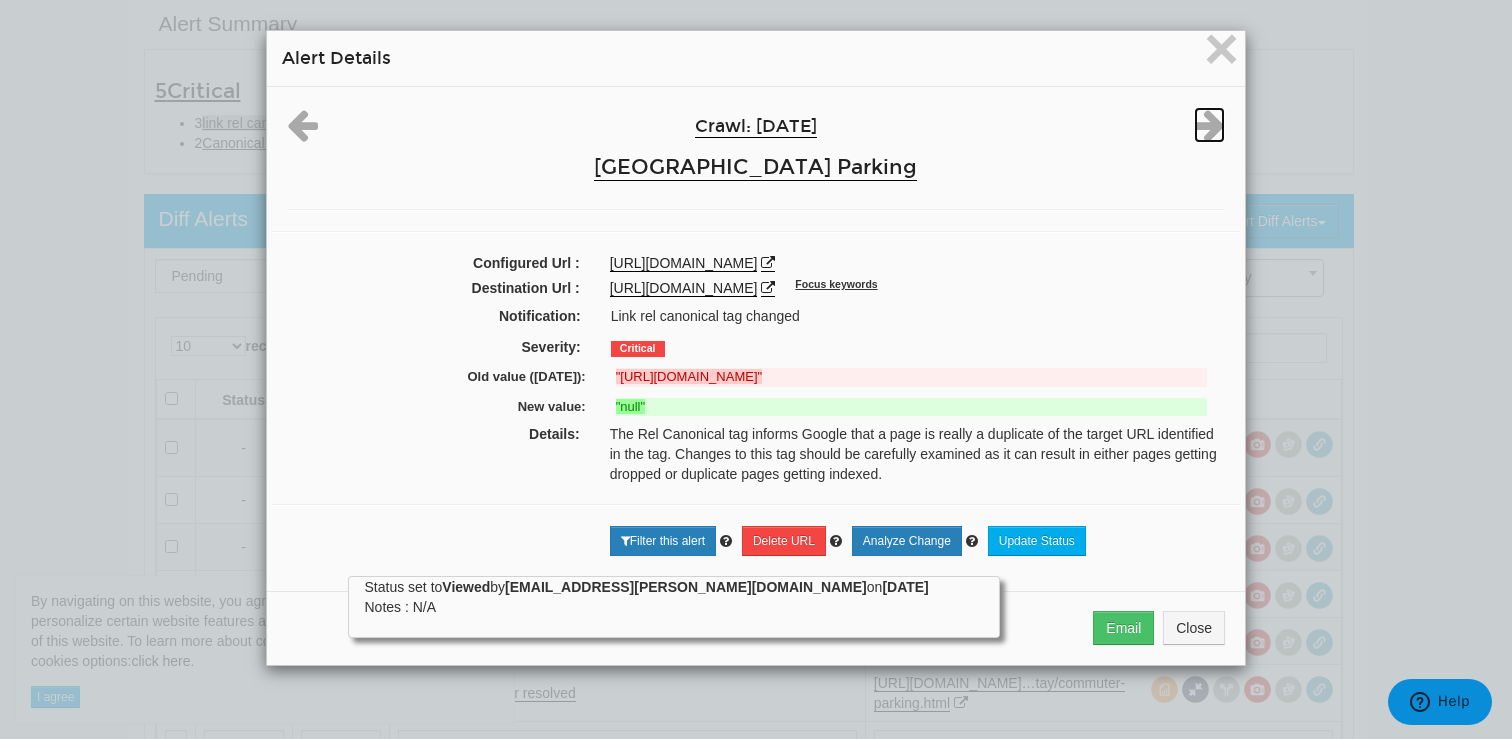 click at bounding box center [1209, 125] 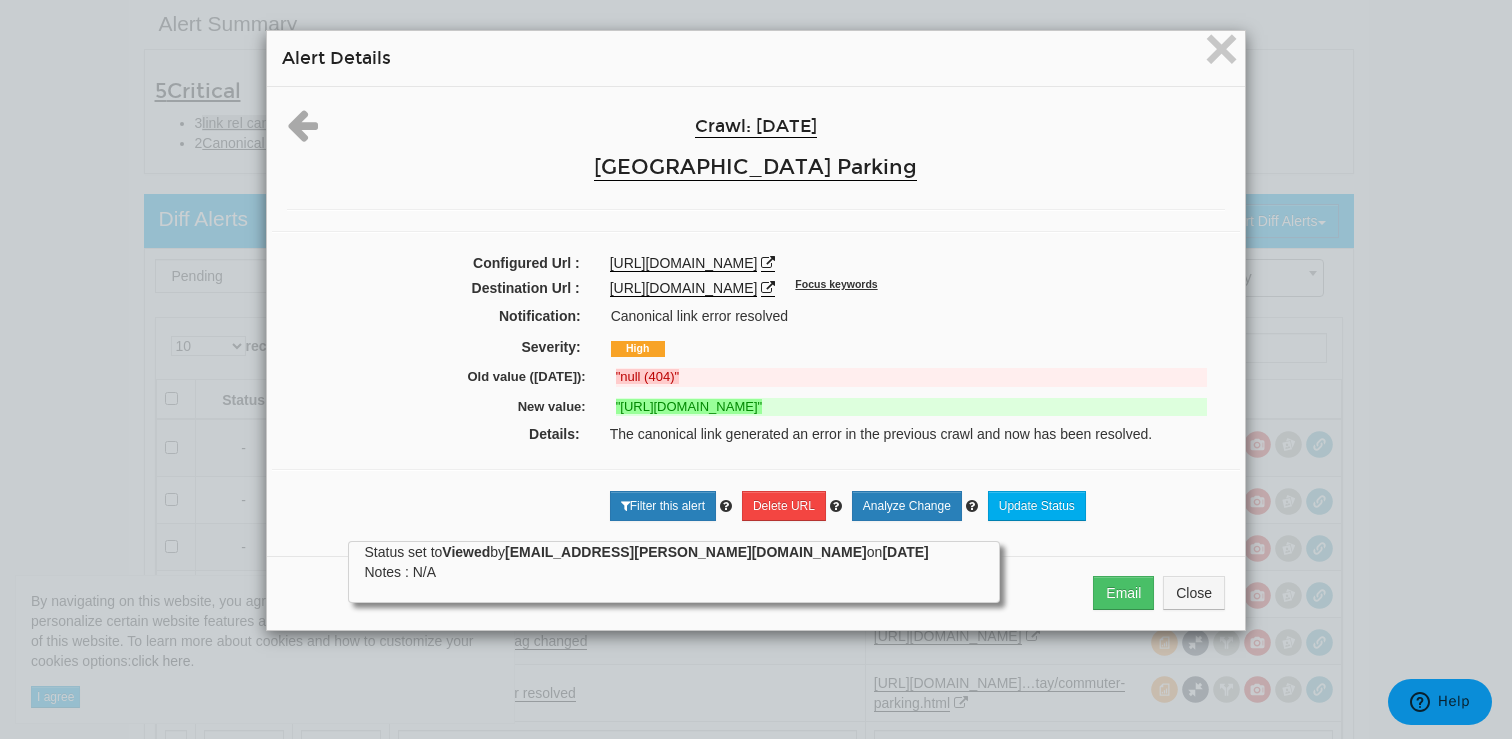 click on "Crawl: 07/03/2025
Gatwick Airport Parking" at bounding box center [756, 148] 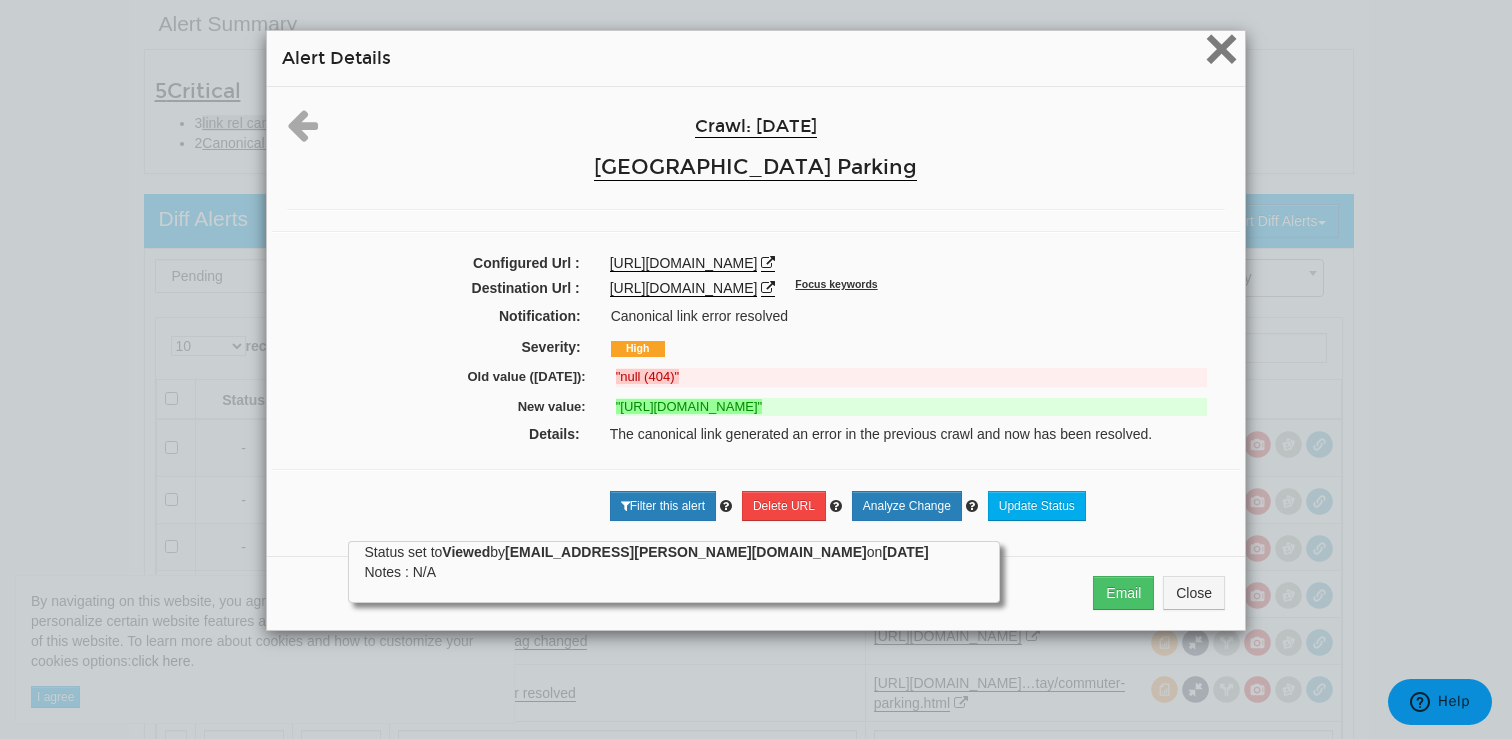 click on "×" at bounding box center (1221, 48) 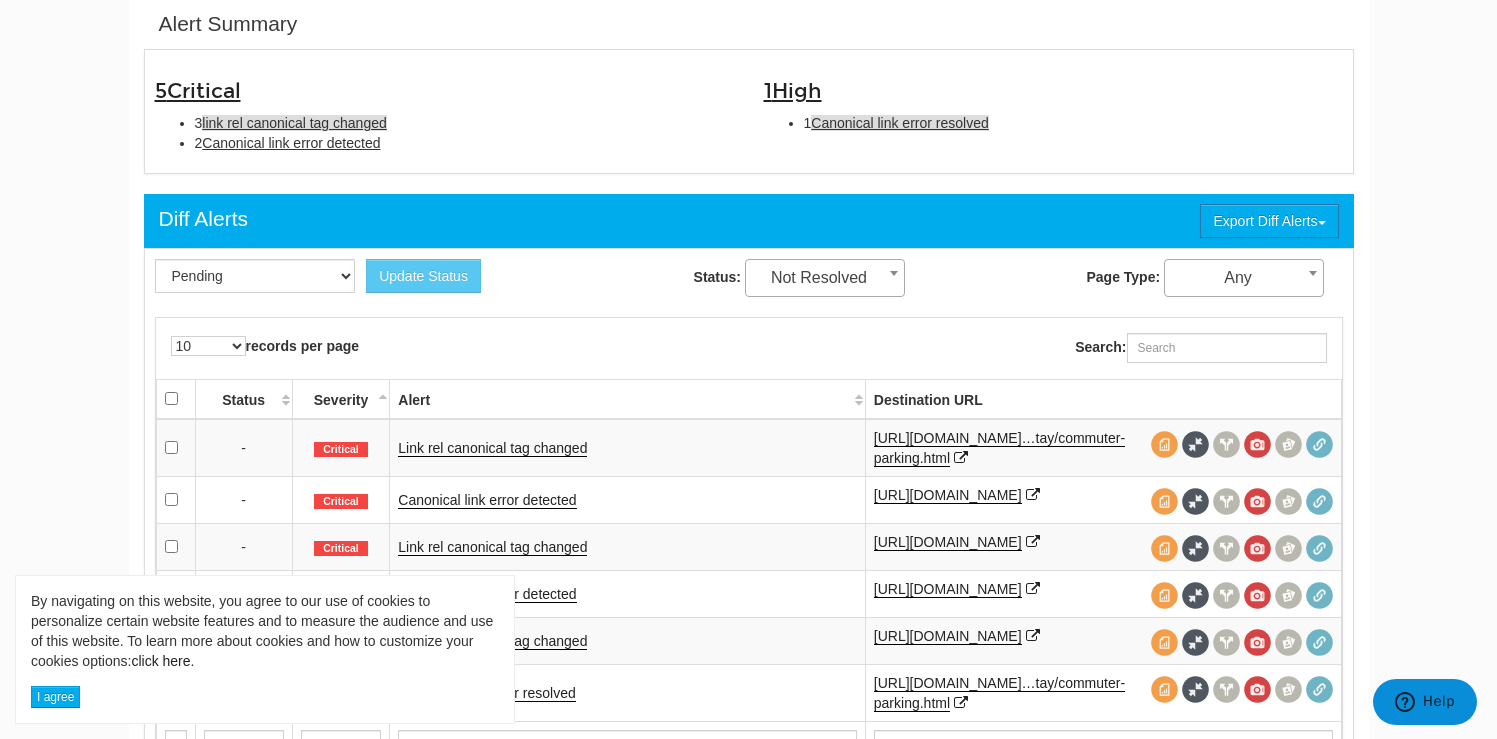 click on "Canonical link error resolved" at bounding box center (899, 123) 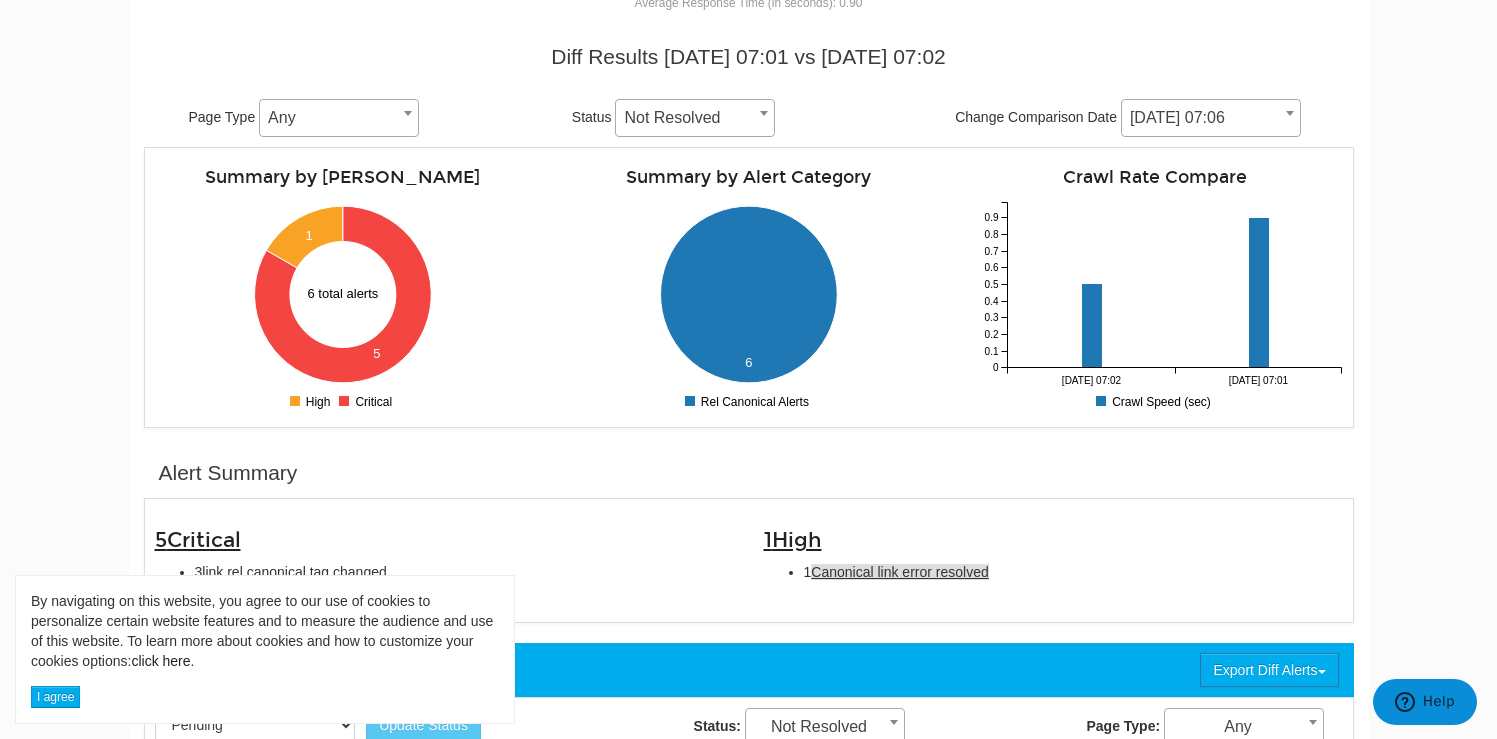scroll, scrollTop: 18, scrollLeft: 0, axis: vertical 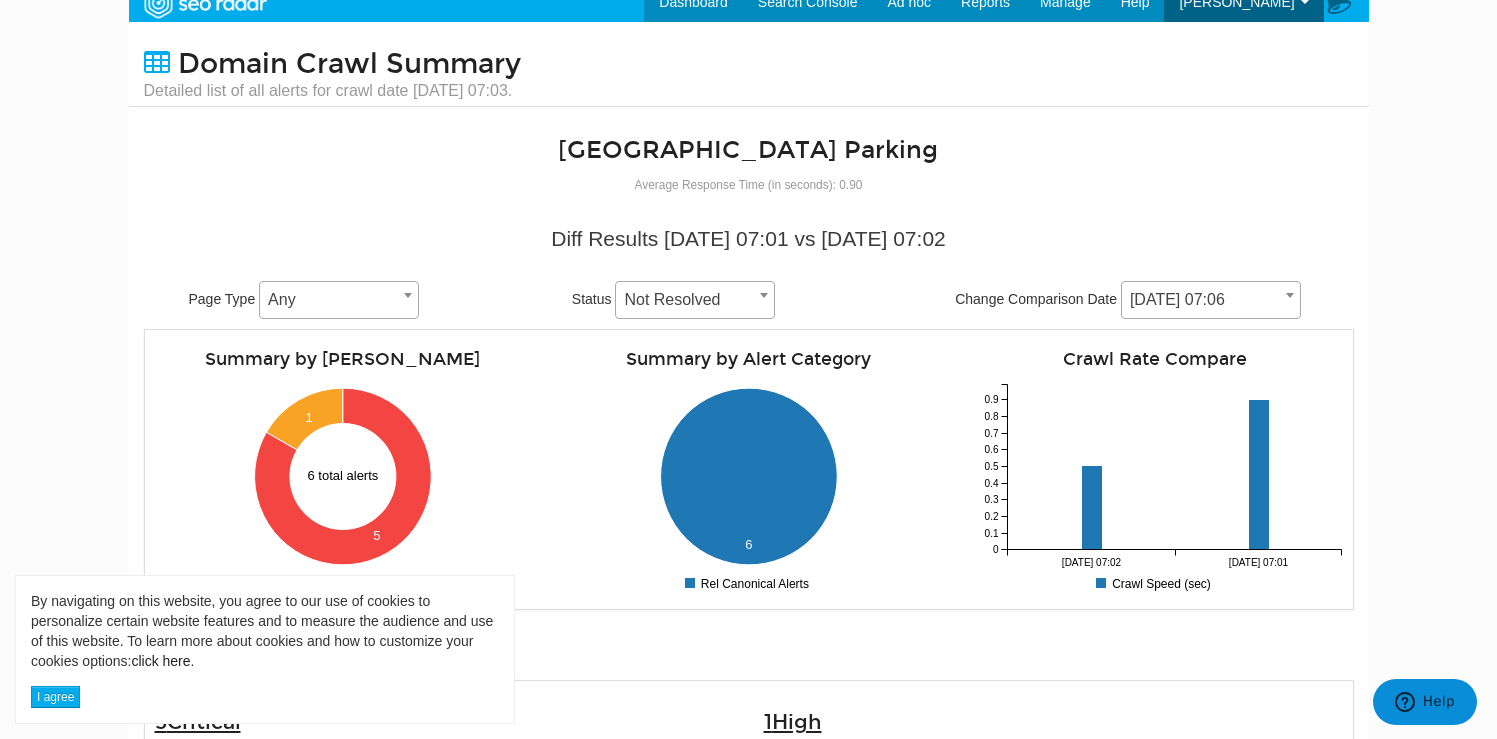 click on "Domain Crawl Summary
Detailed list of all alerts for crawl date 07/03/2025 07:03." at bounding box center [749, 64] 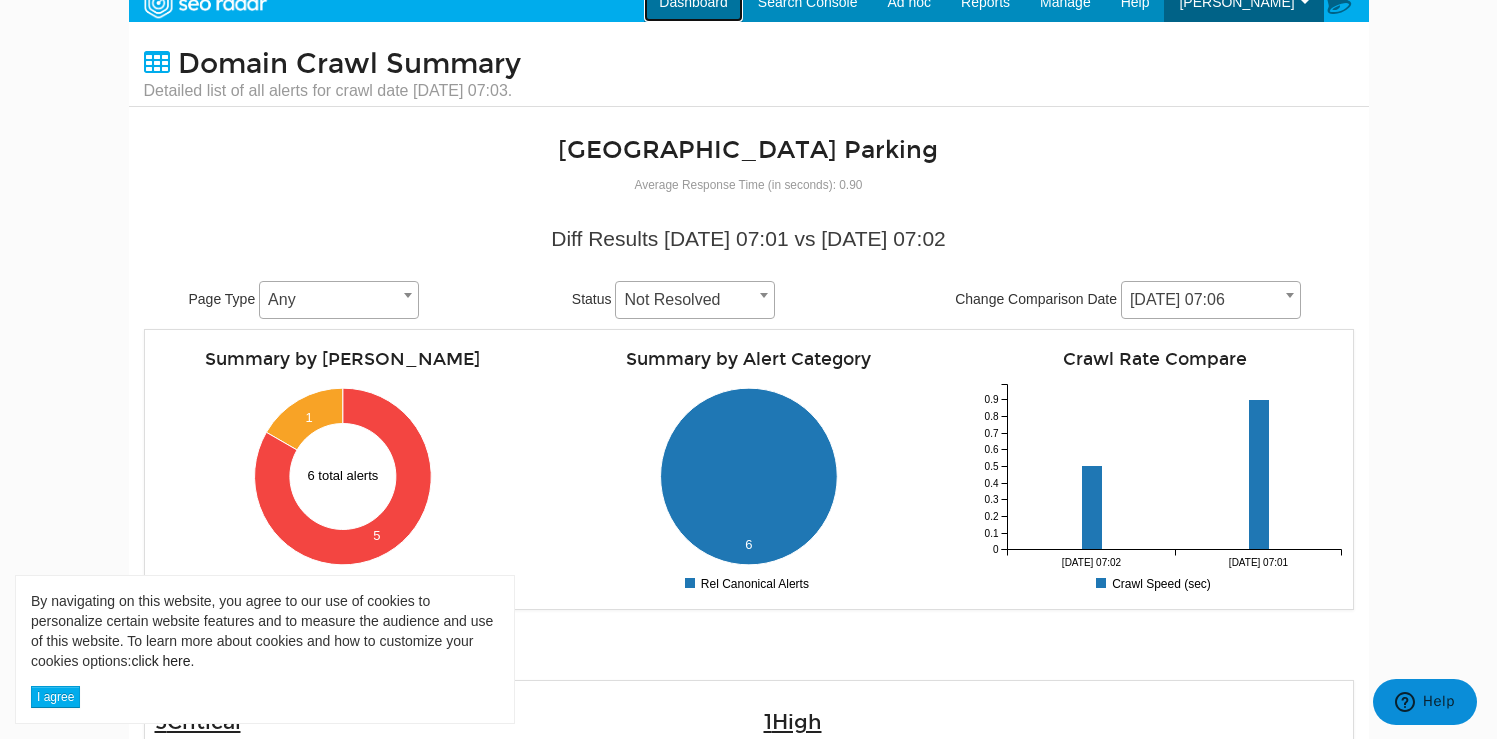 click on "Dashboard" at bounding box center [693, 2] 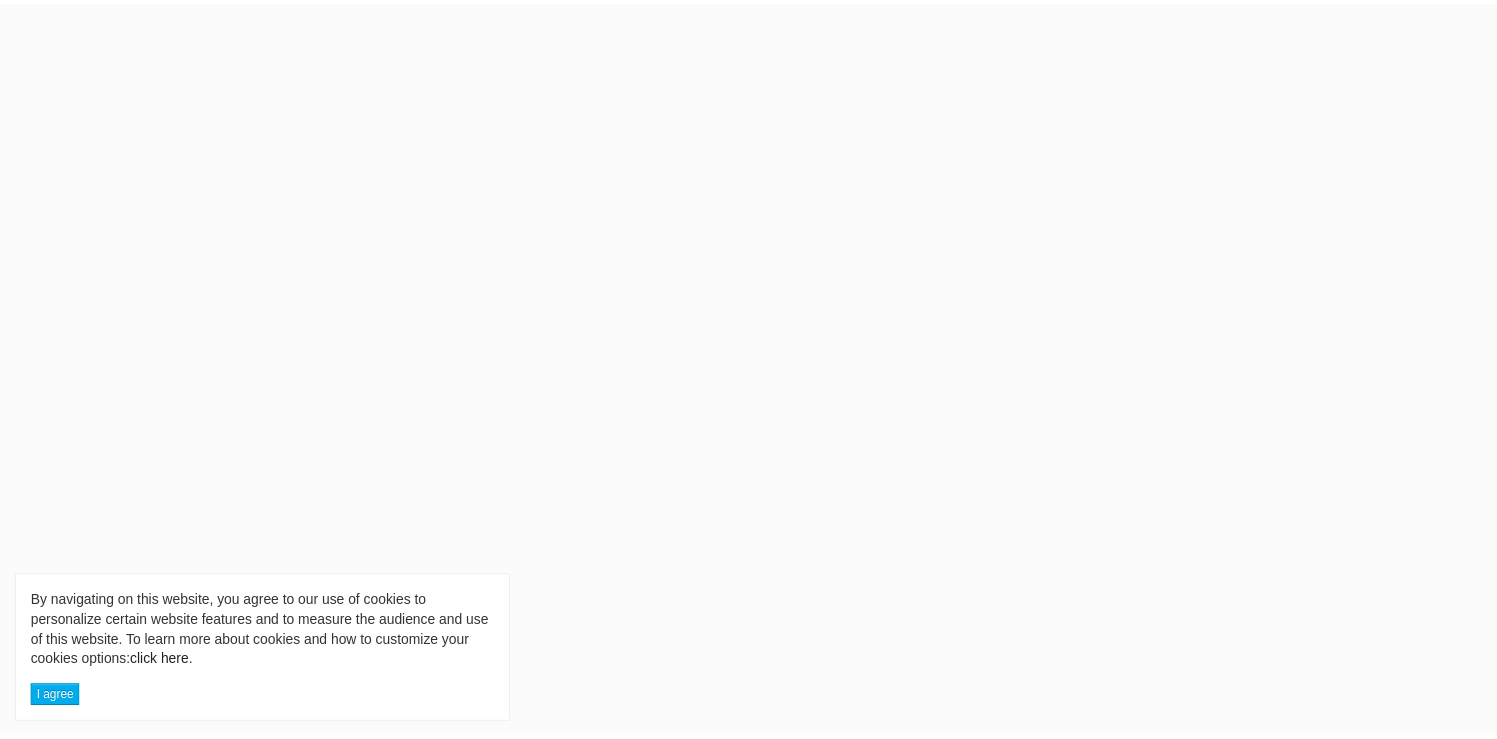 scroll, scrollTop: 0, scrollLeft: 0, axis: both 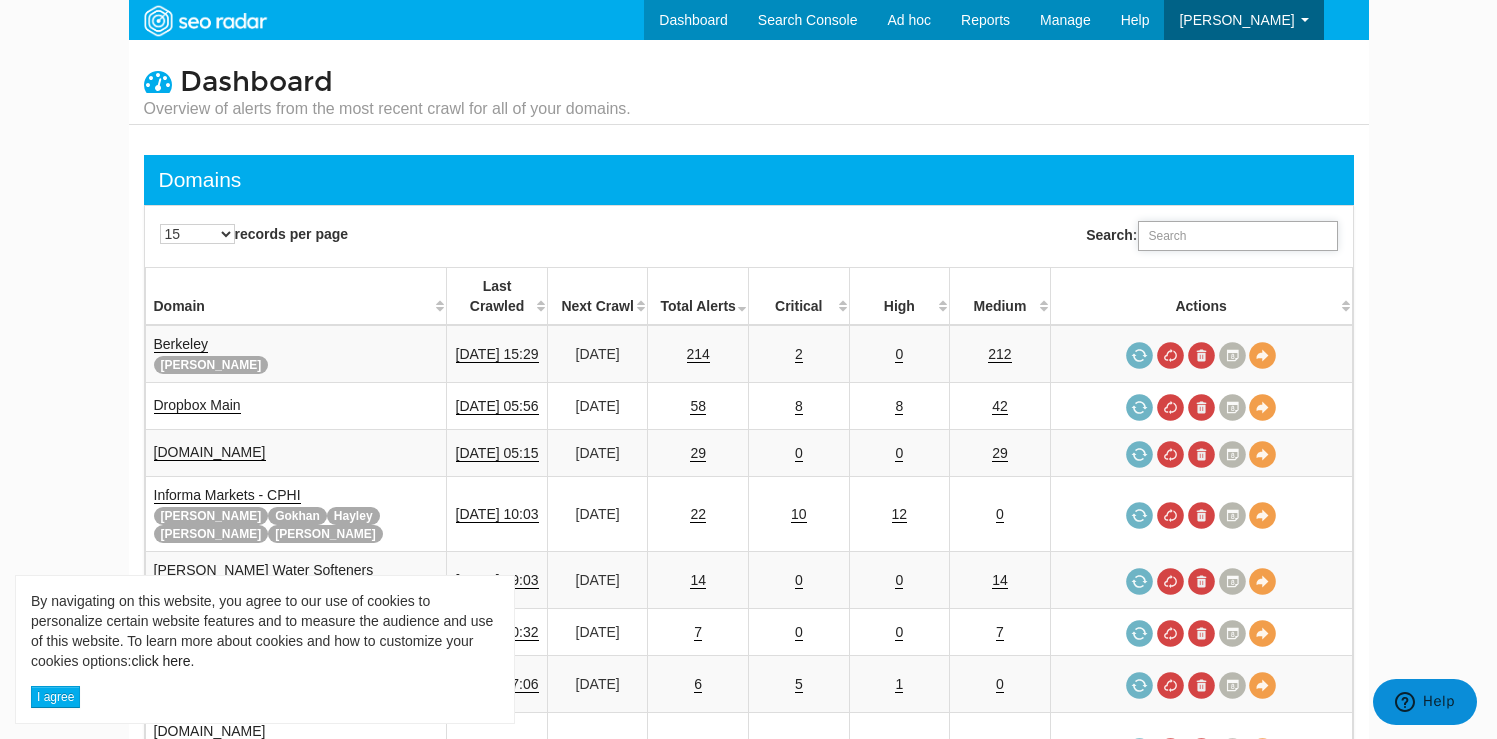 click on "Search:" at bounding box center (1238, 236) 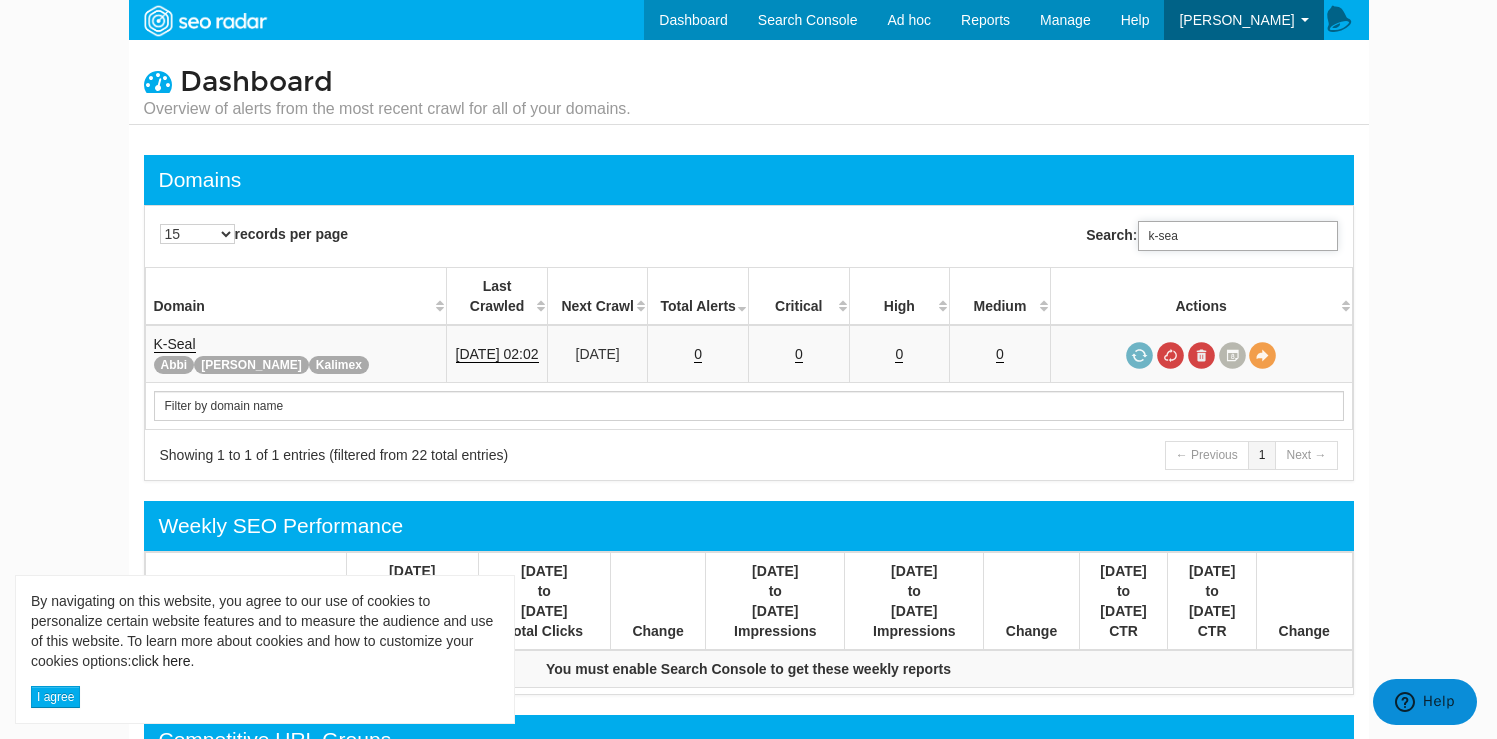 type on "k-seal" 